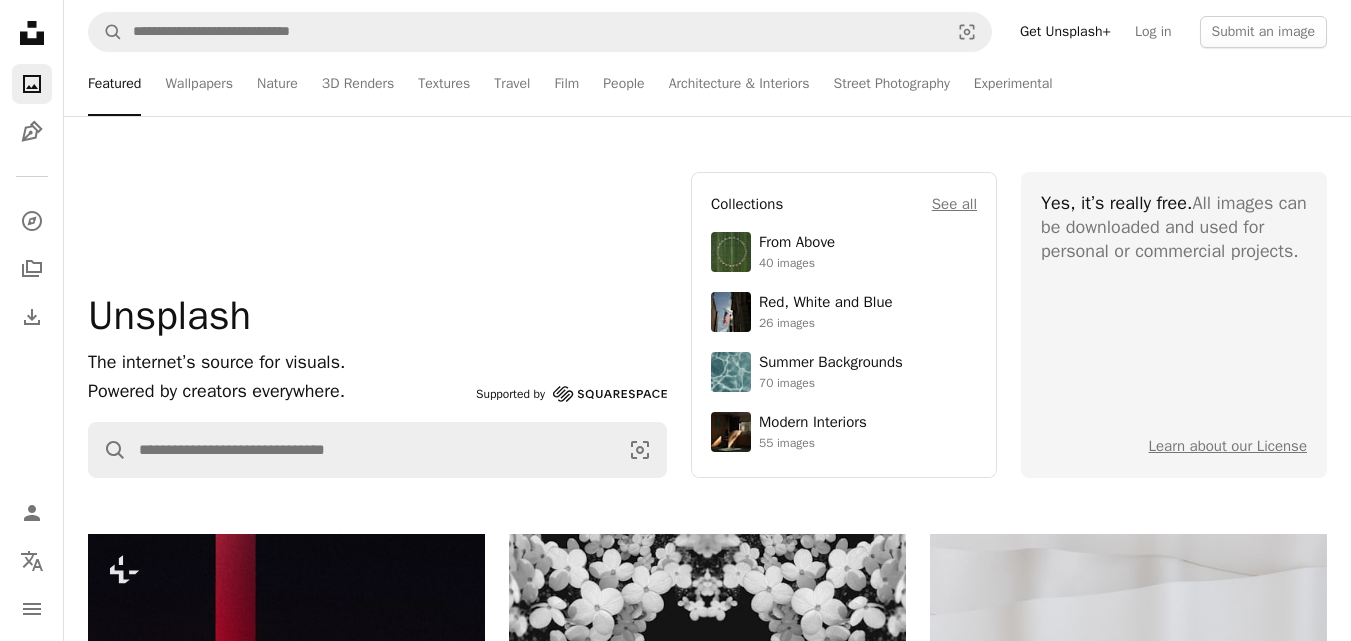 scroll, scrollTop: 4376, scrollLeft: 0, axis: vertical 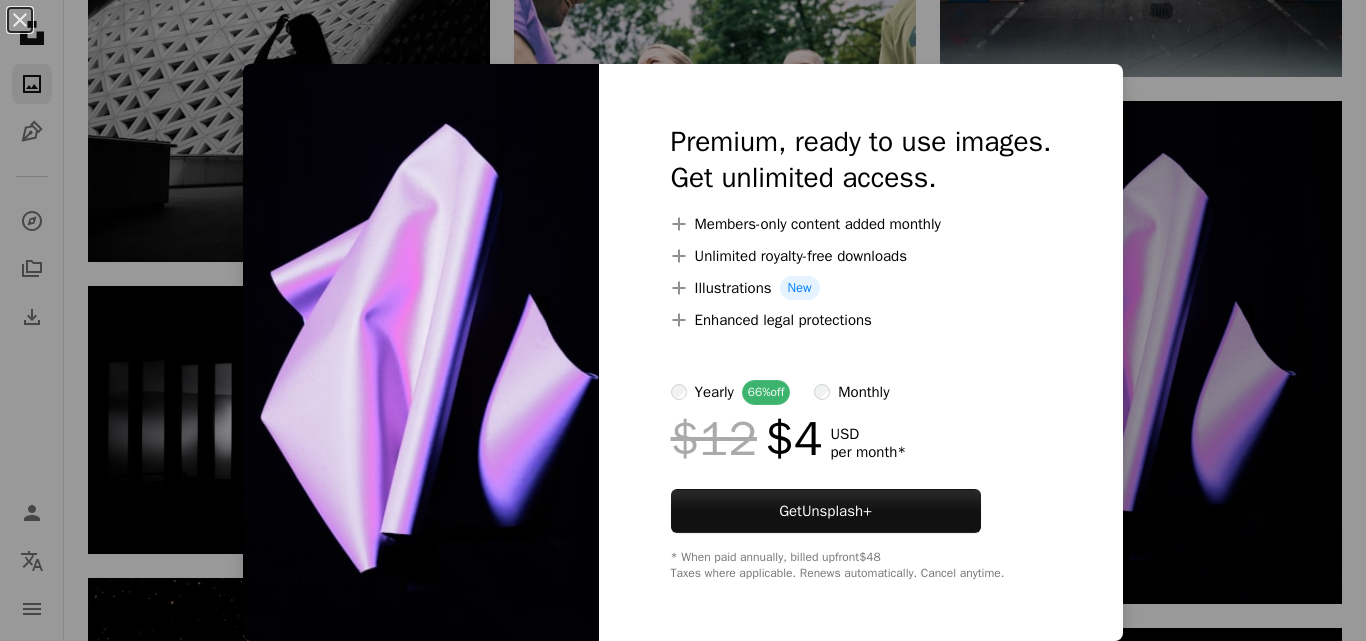 click on "An X shape Premium, ready to use images. Get unlimited access. A plus sign Members-only content added monthly A plus sign Unlimited royalty-free downloads A plus sign Illustrations  New A plus sign Enhanced legal protections yearly 66%  off monthly $12   $4 USD per month * Get  Unsplash+ * When paid annually, billed upfront  $48 Taxes where applicable. Renews automatically. Cancel anytime." at bounding box center (683, 320) 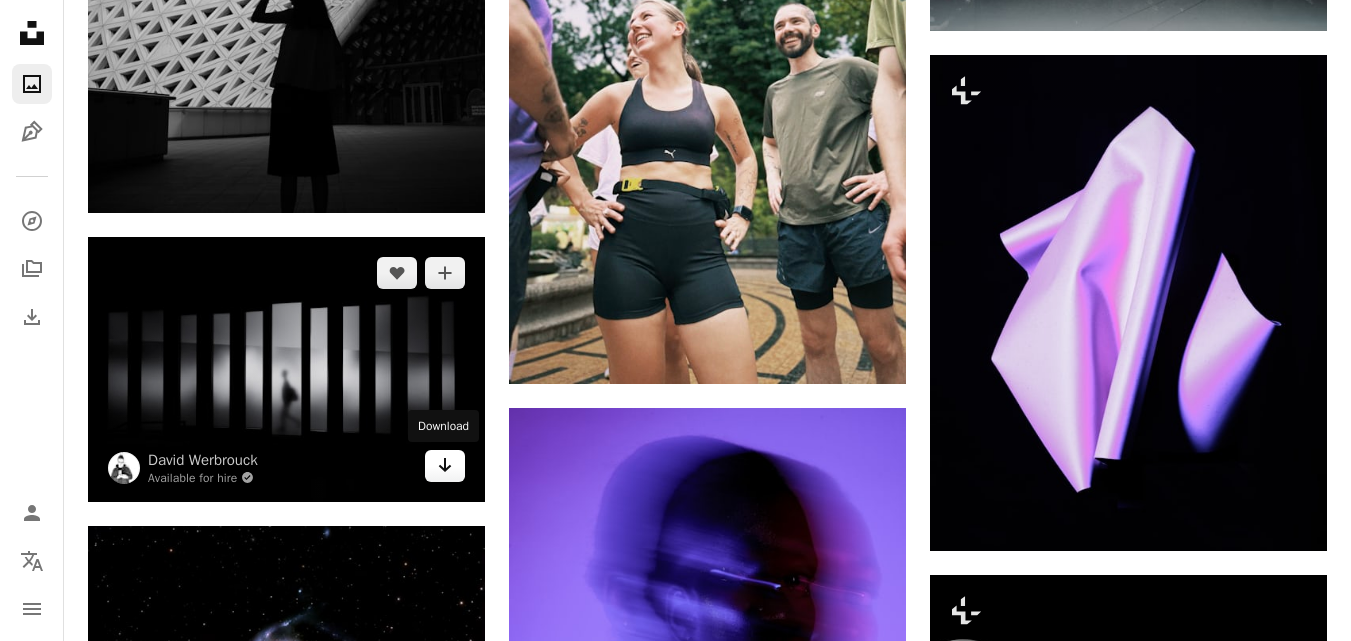 click on "Arrow pointing down" at bounding box center [445, 466] 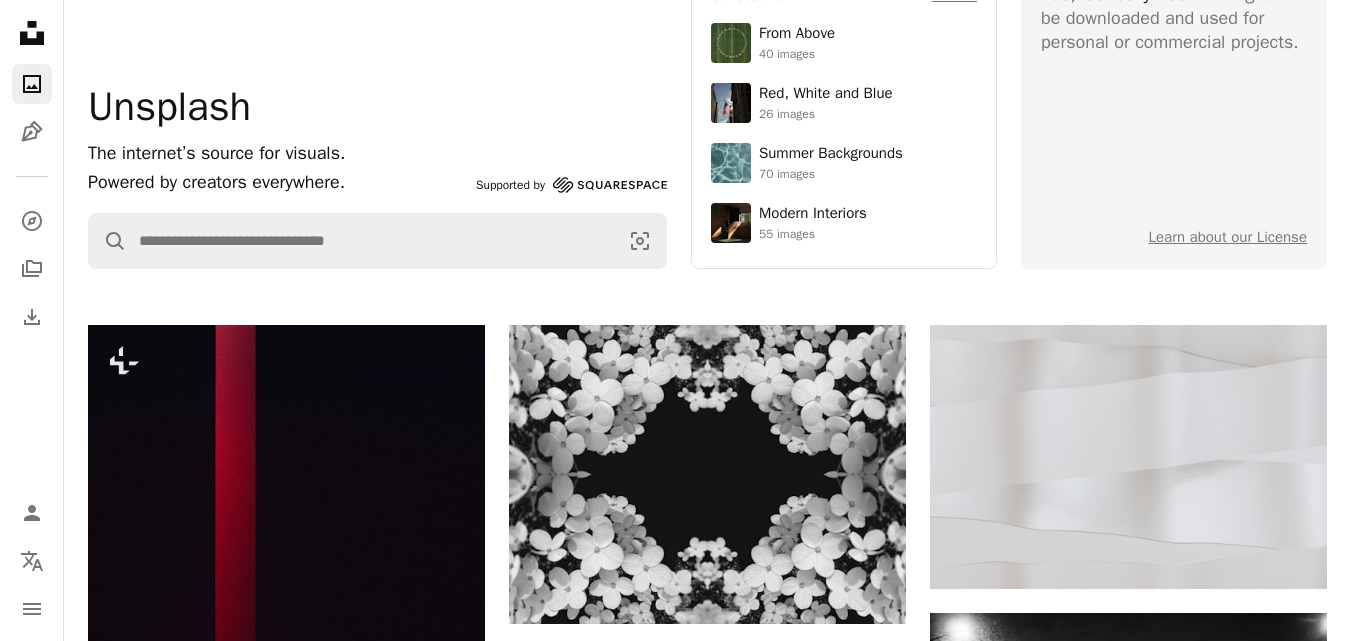 scroll, scrollTop: 0, scrollLeft: 0, axis: both 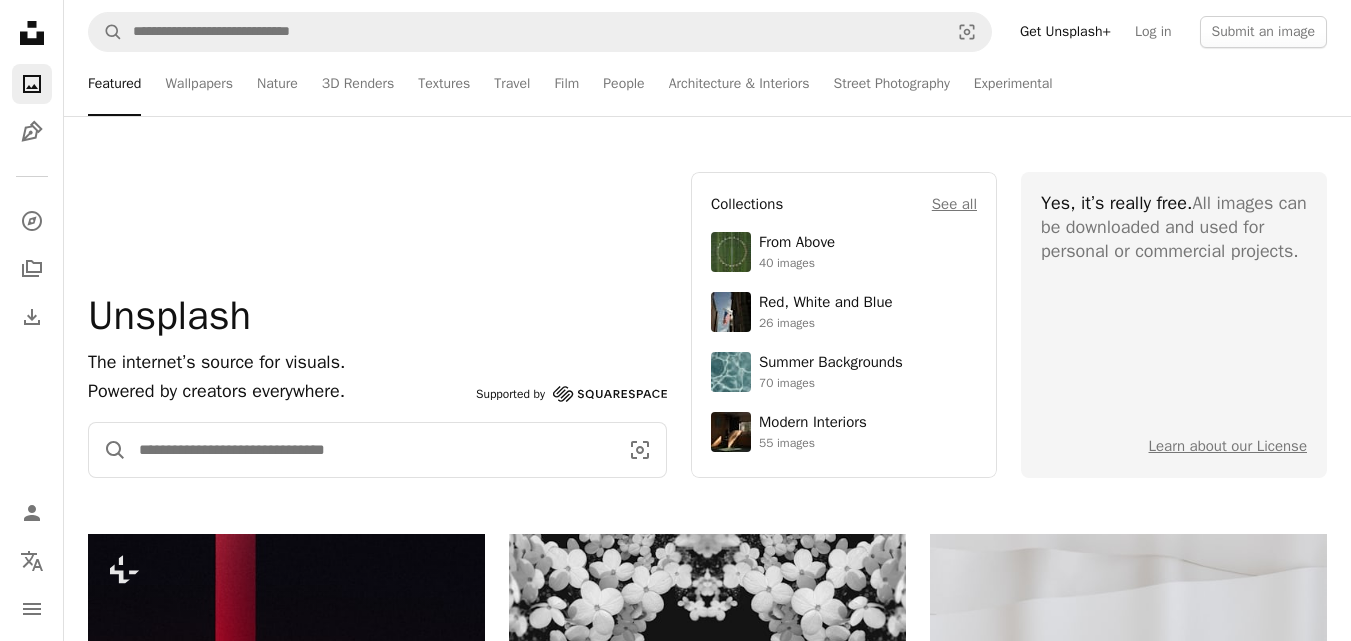 click at bounding box center [370, 450] 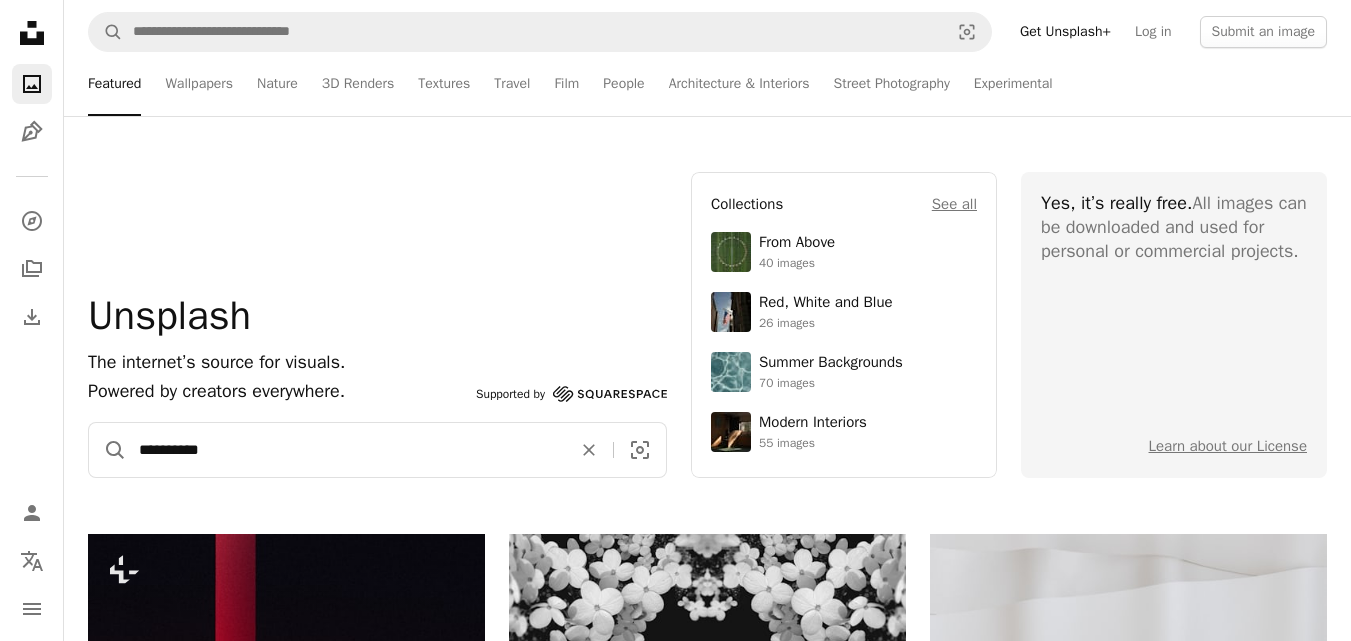 type on "**********" 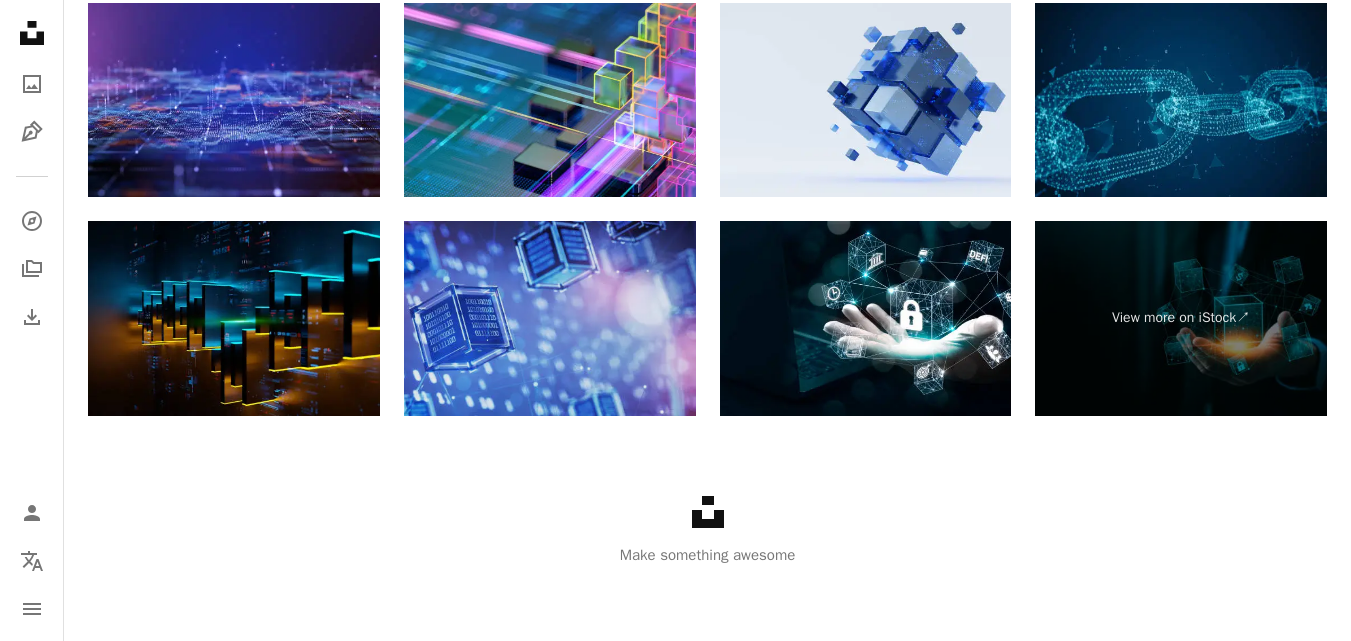 scroll, scrollTop: 3222, scrollLeft: 0, axis: vertical 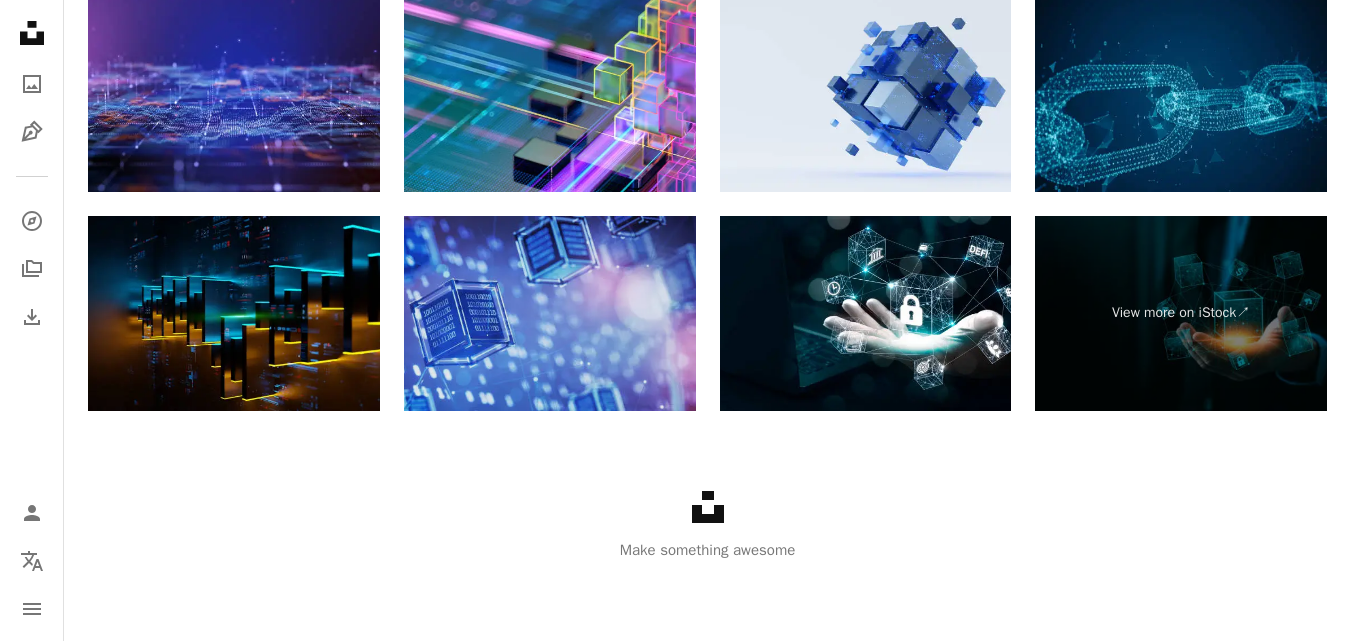click at bounding box center [550, 313] 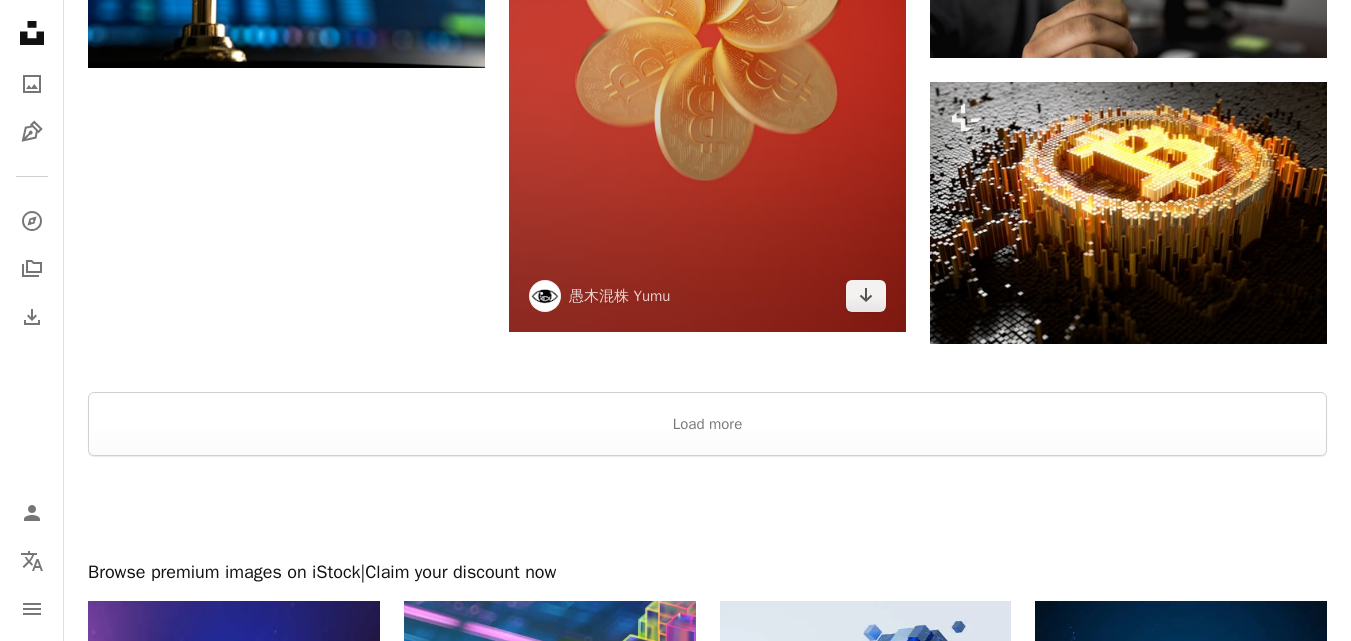 scroll, scrollTop: 2622, scrollLeft: 0, axis: vertical 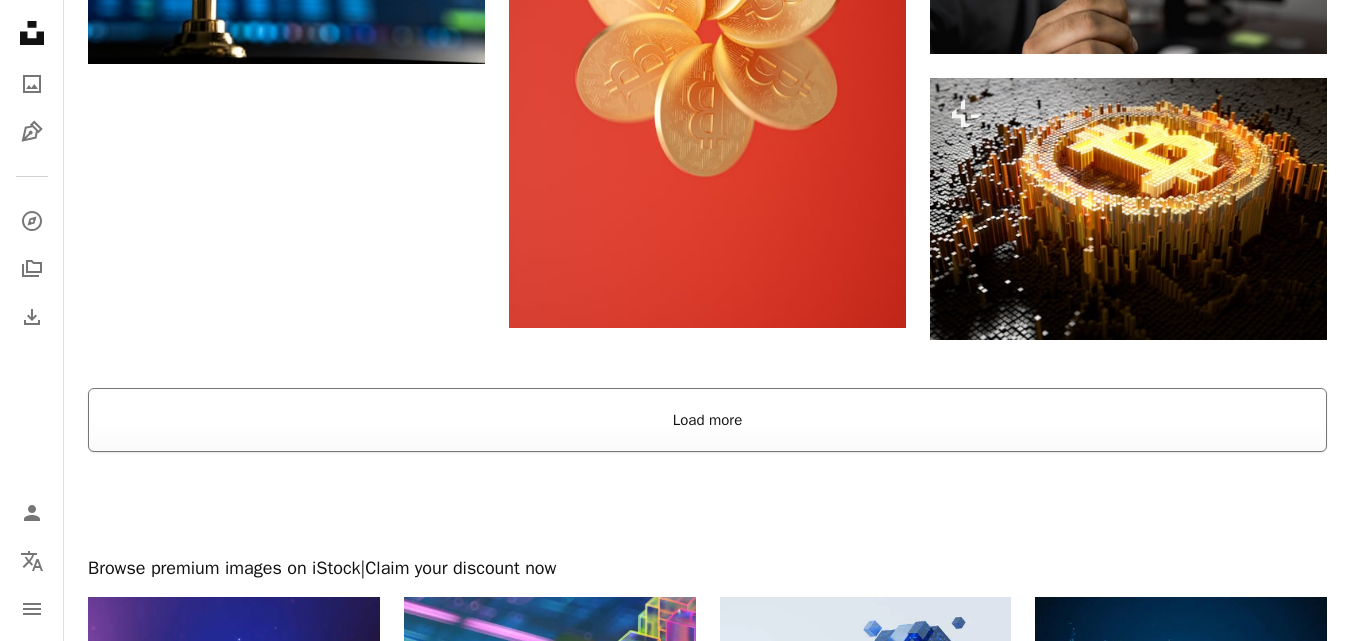 click on "Load more" at bounding box center (707, 420) 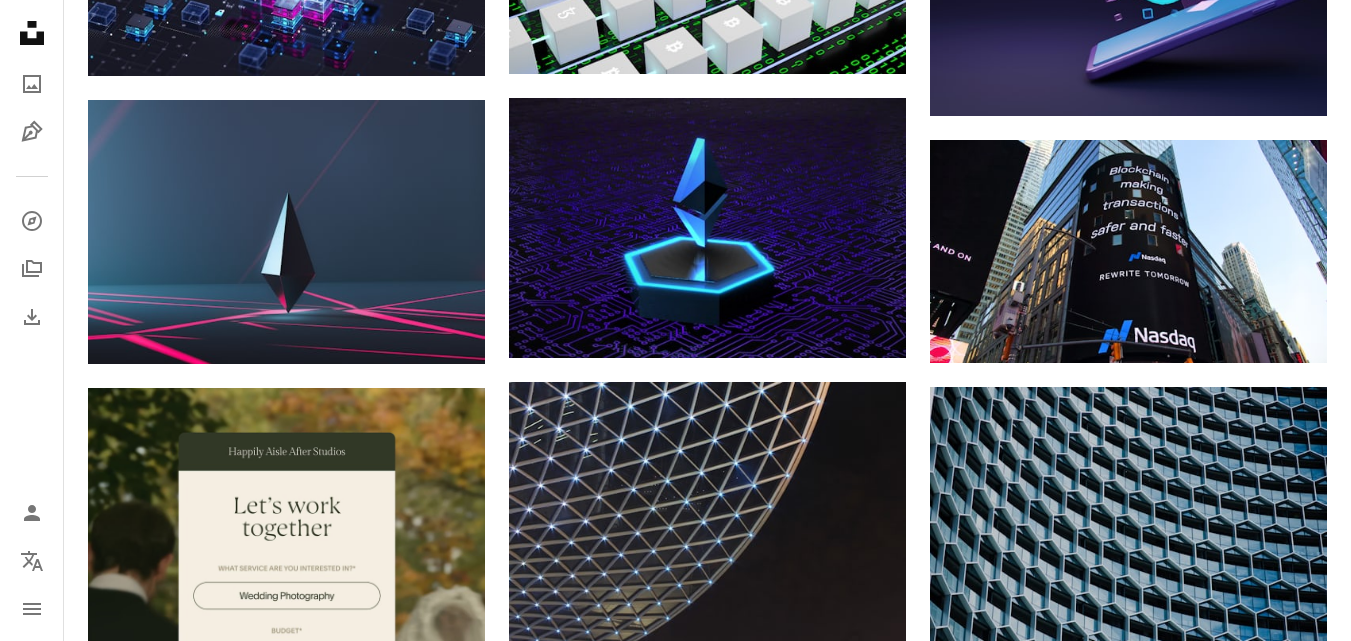 scroll, scrollTop: 3122, scrollLeft: 0, axis: vertical 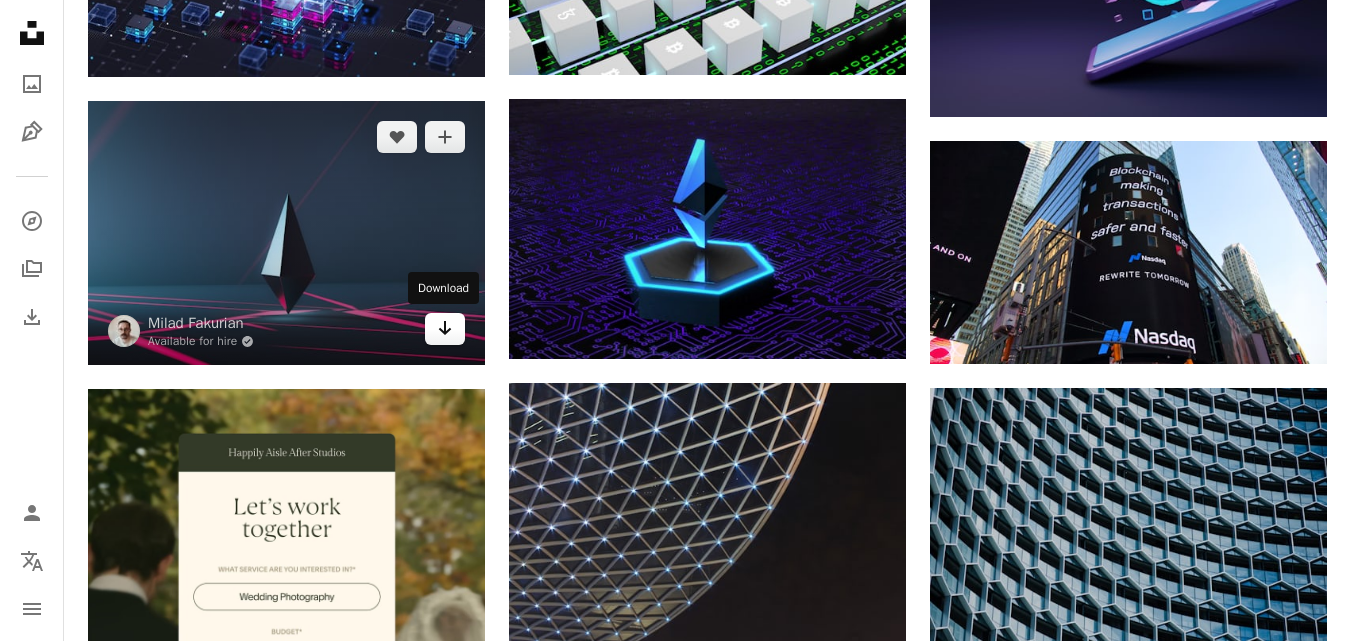 click 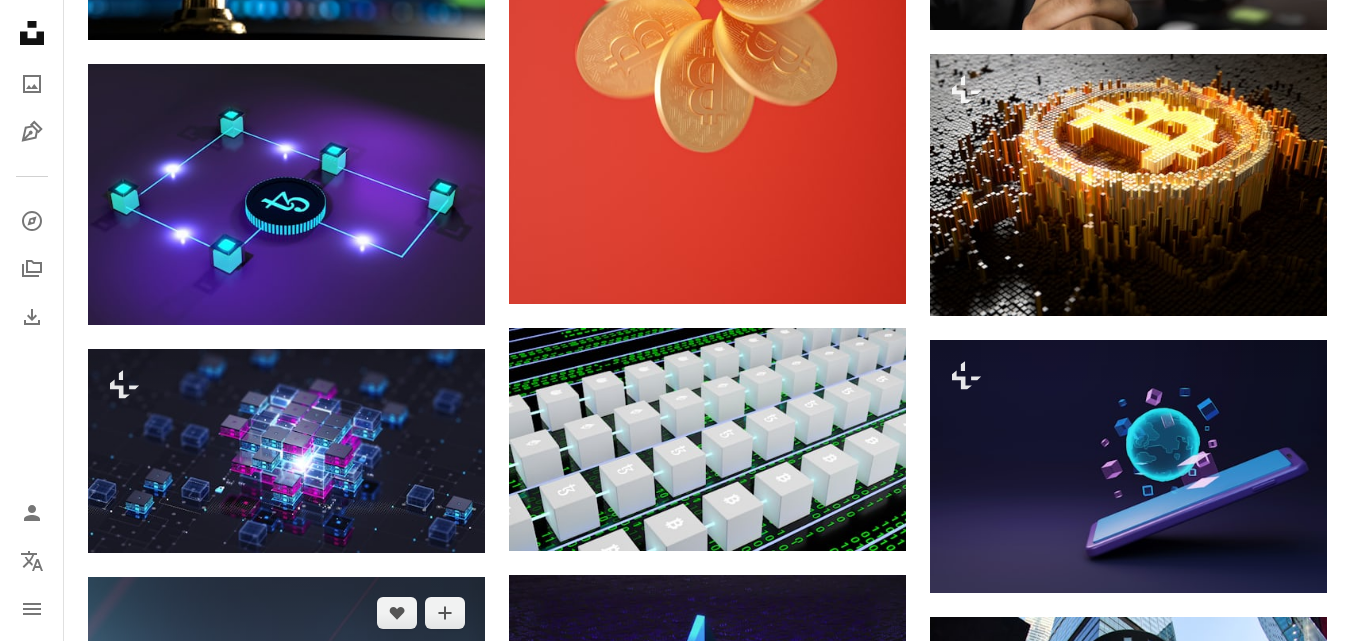 scroll, scrollTop: 2822, scrollLeft: 0, axis: vertical 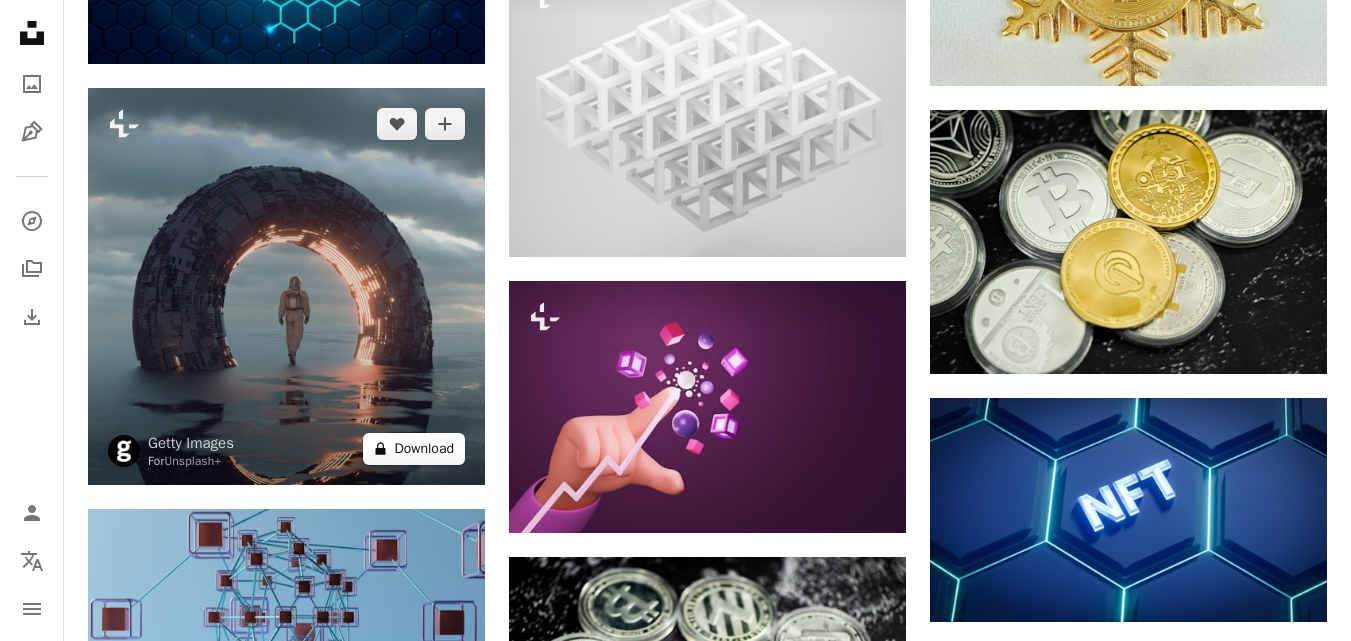 click on "A lock Download" at bounding box center [414, 449] 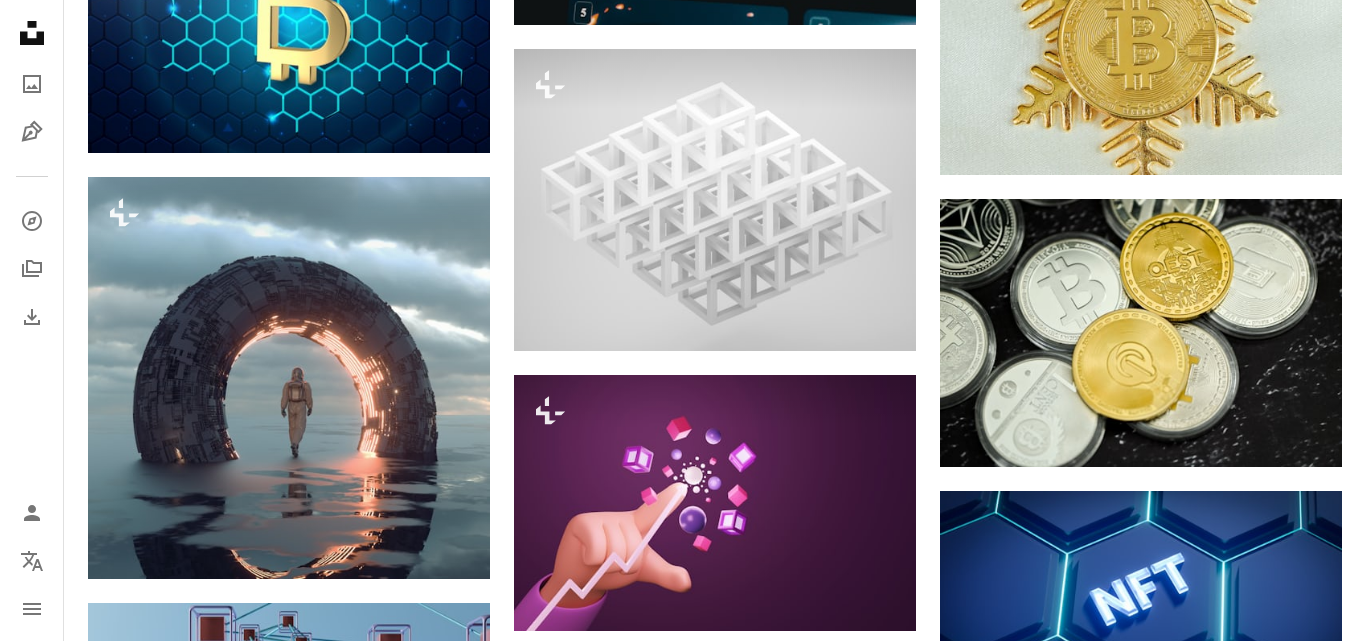 click on "An X shape Premium, ready to use images. Get unlimited access. A plus sign Members-only content added monthly A plus sign Unlimited royalty-free downloads A plus sign Illustrations  New A plus sign Enhanced legal protections yearly 66%  off monthly $12   $4 USD per month * Get  Unsplash+ * When paid annually, billed upfront  $48 Taxes where applicable. Renews automatically. Cancel anytime." at bounding box center [683, 5066] 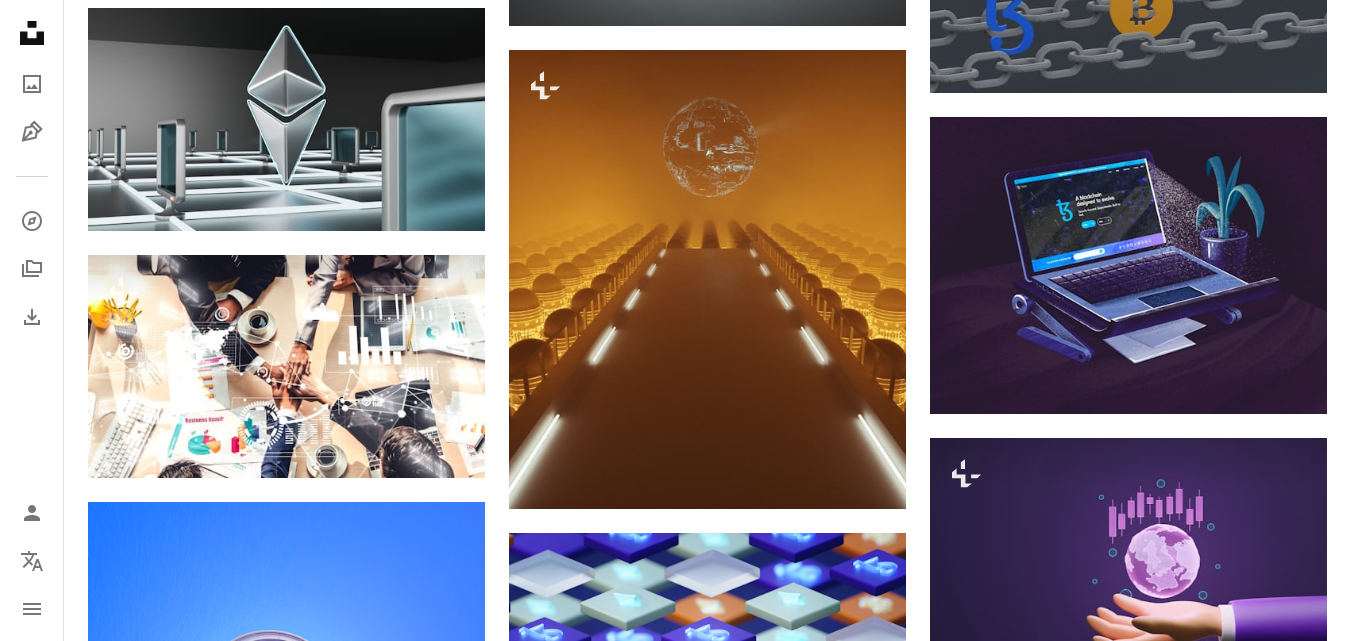 scroll, scrollTop: 21254, scrollLeft: 0, axis: vertical 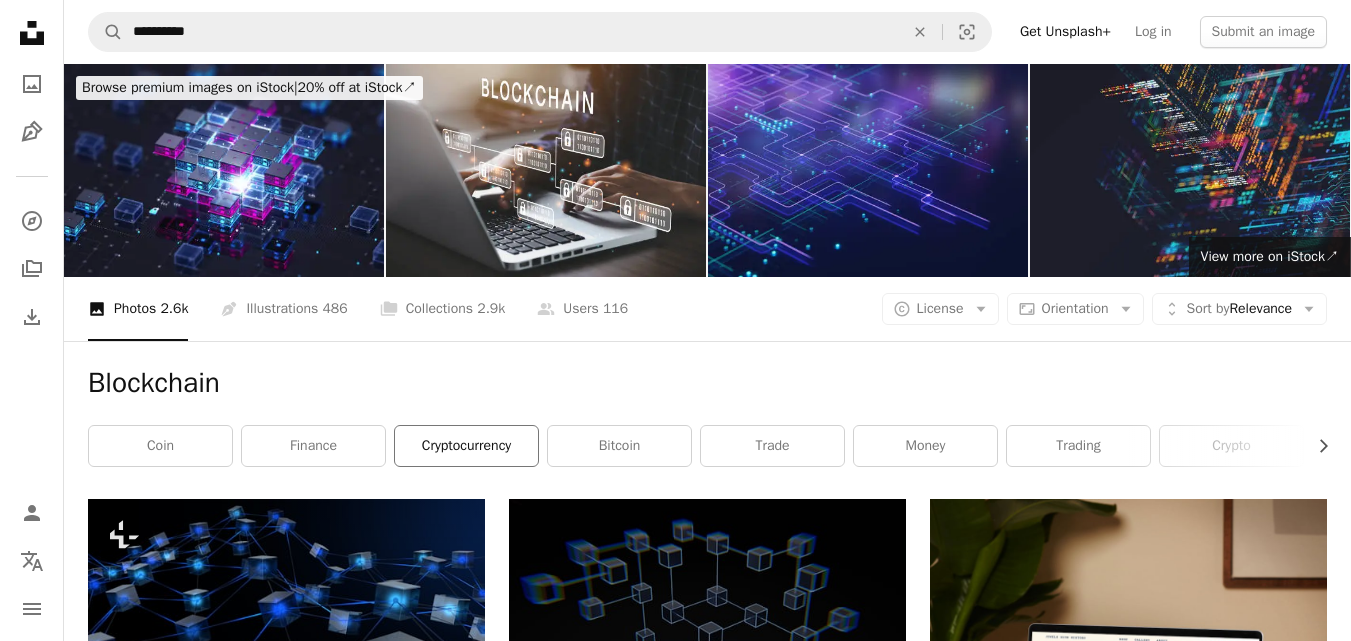 click on "cryptocurrency" at bounding box center (466, 446) 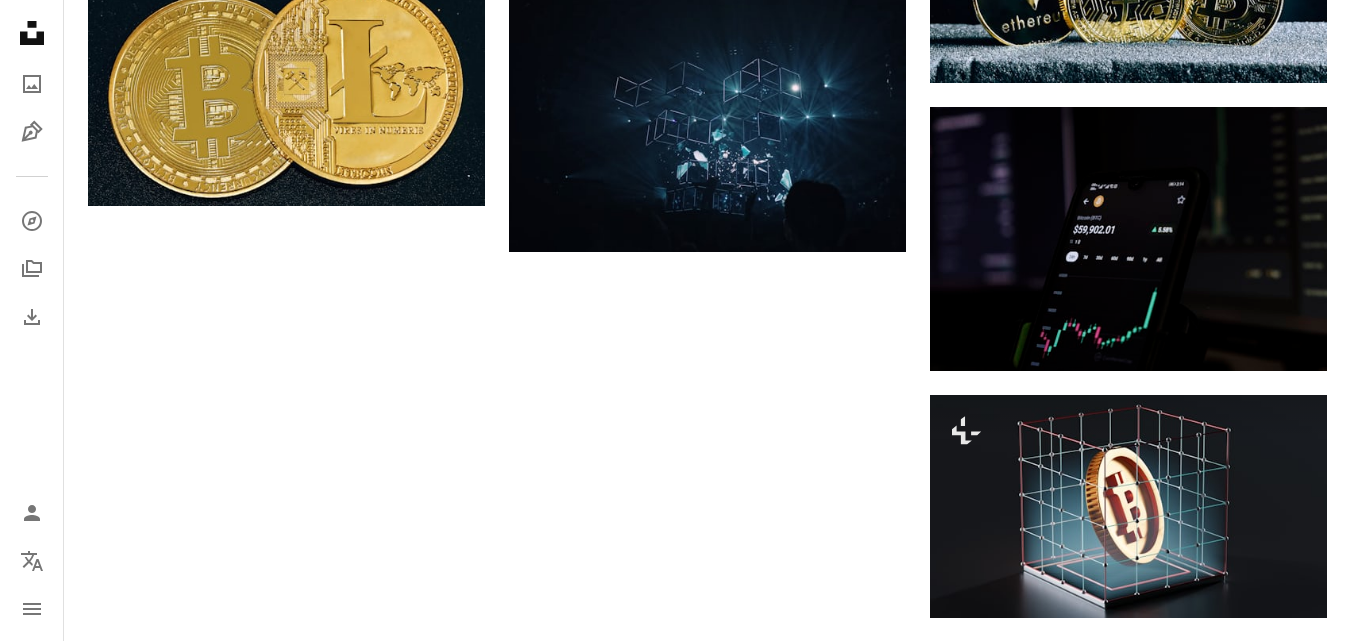 scroll, scrollTop: 2700, scrollLeft: 0, axis: vertical 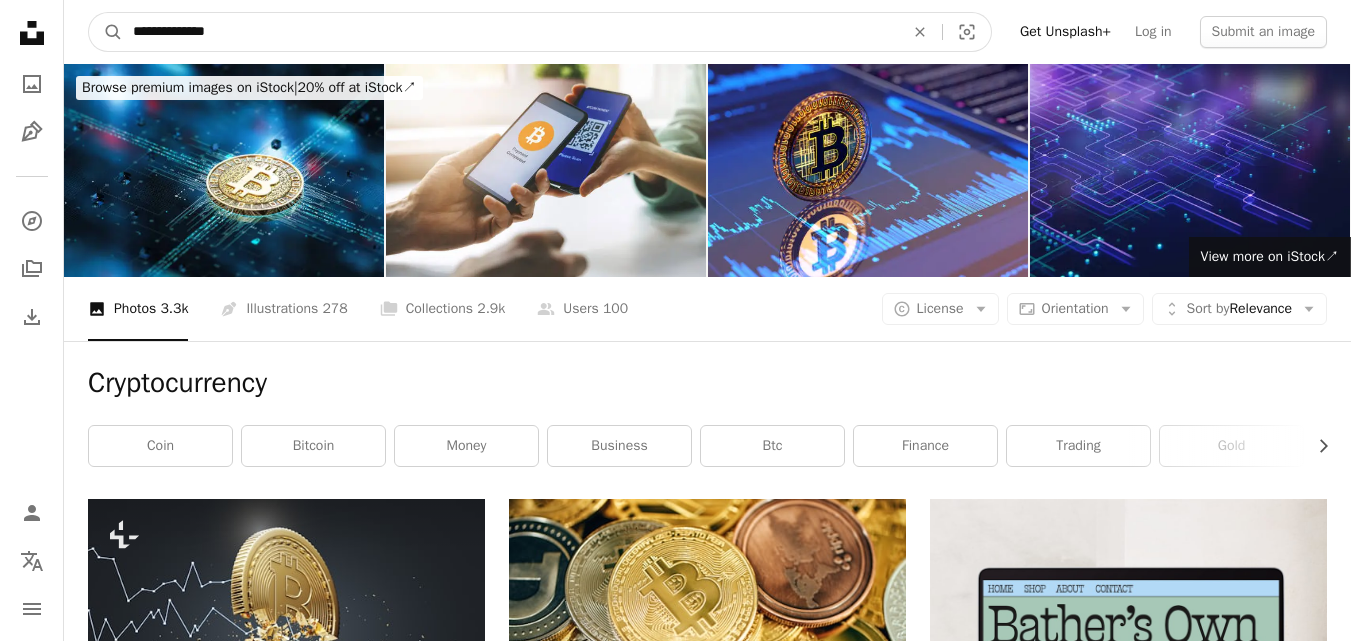 drag, startPoint x: 254, startPoint y: 37, endPoint x: 41, endPoint y: 21, distance: 213.6001 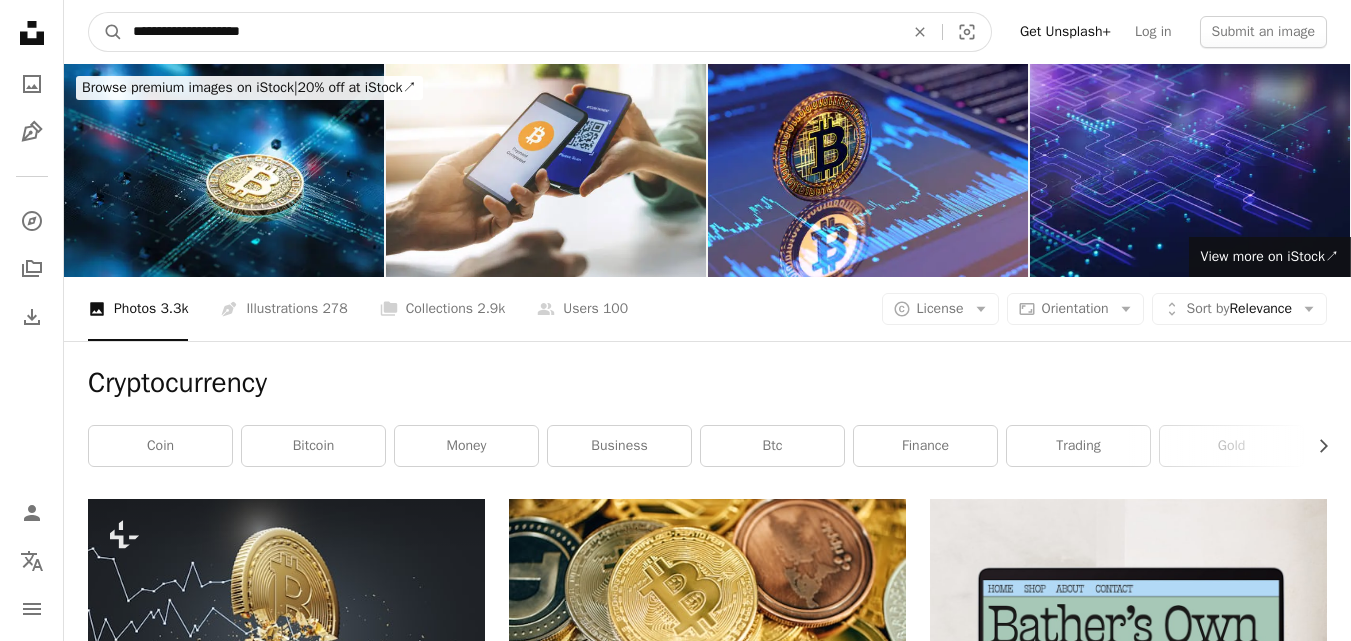 type on "**********" 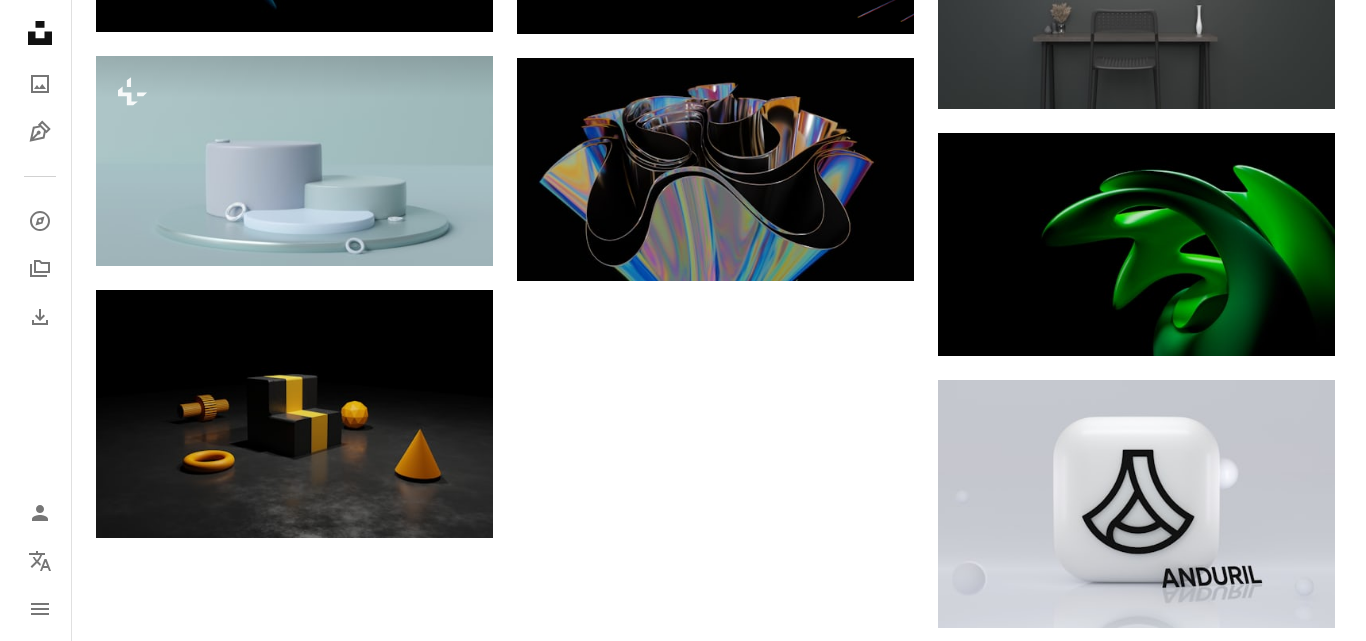 scroll, scrollTop: 1900, scrollLeft: 0, axis: vertical 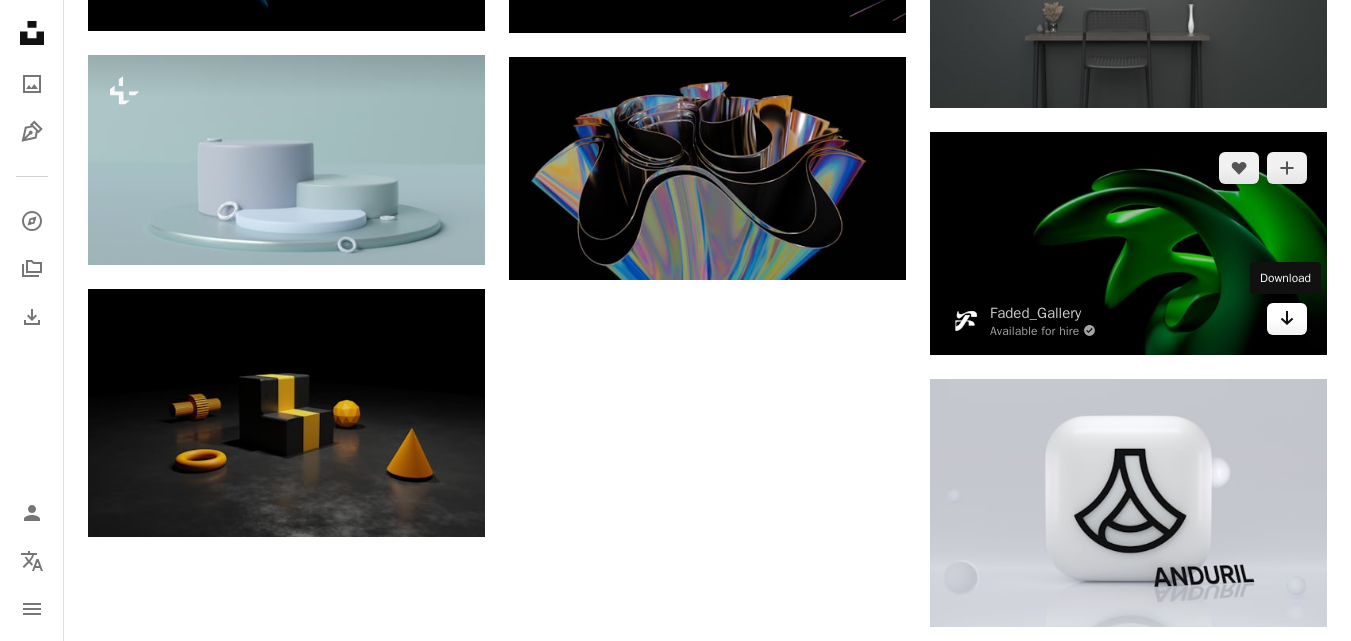 click on "Arrow pointing down" 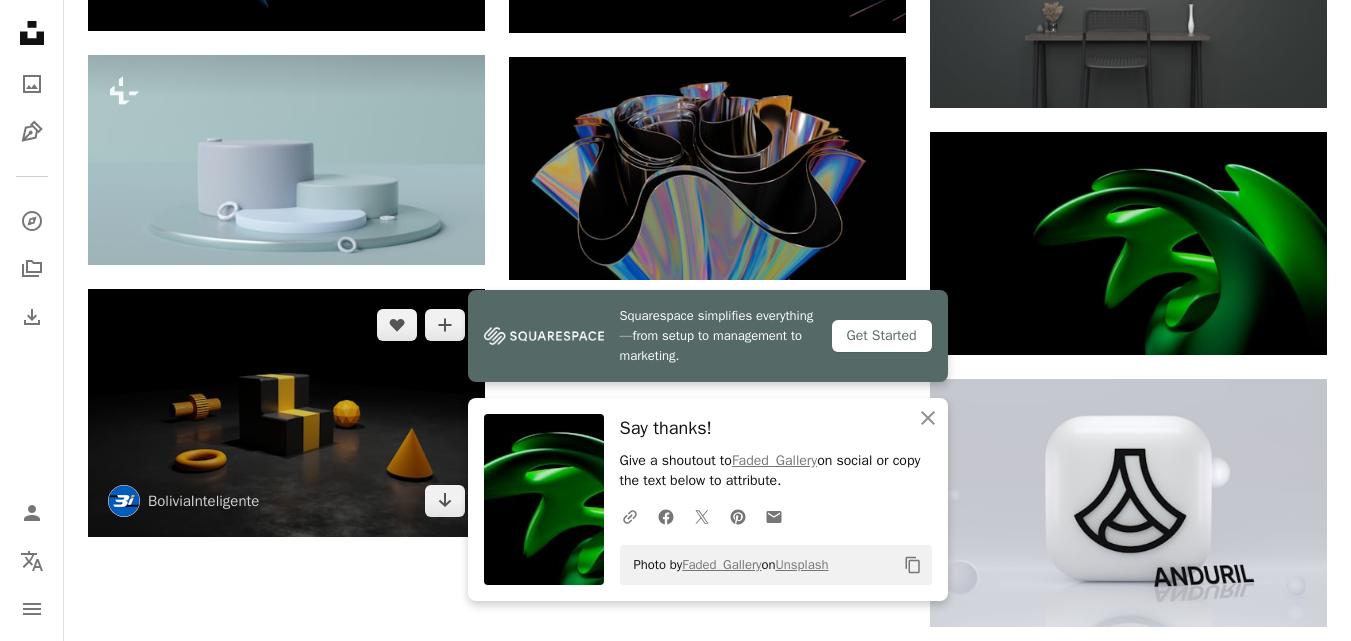 click at bounding box center (286, 413) 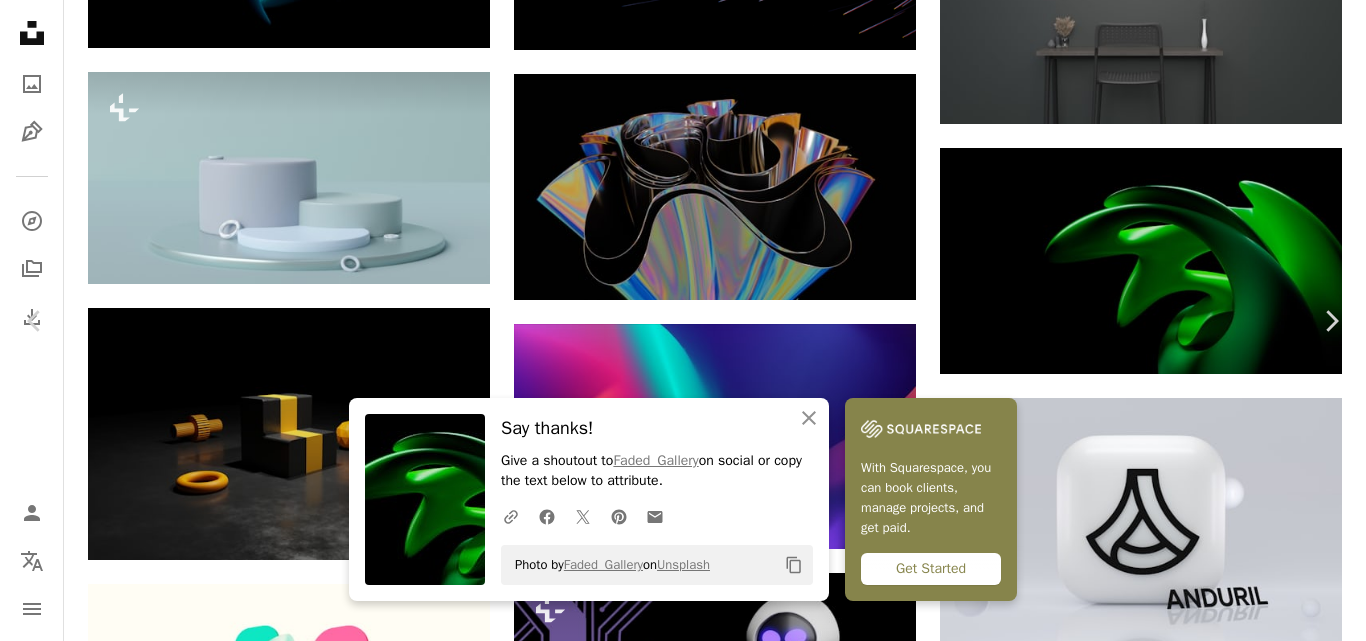 click on "Chevron down" 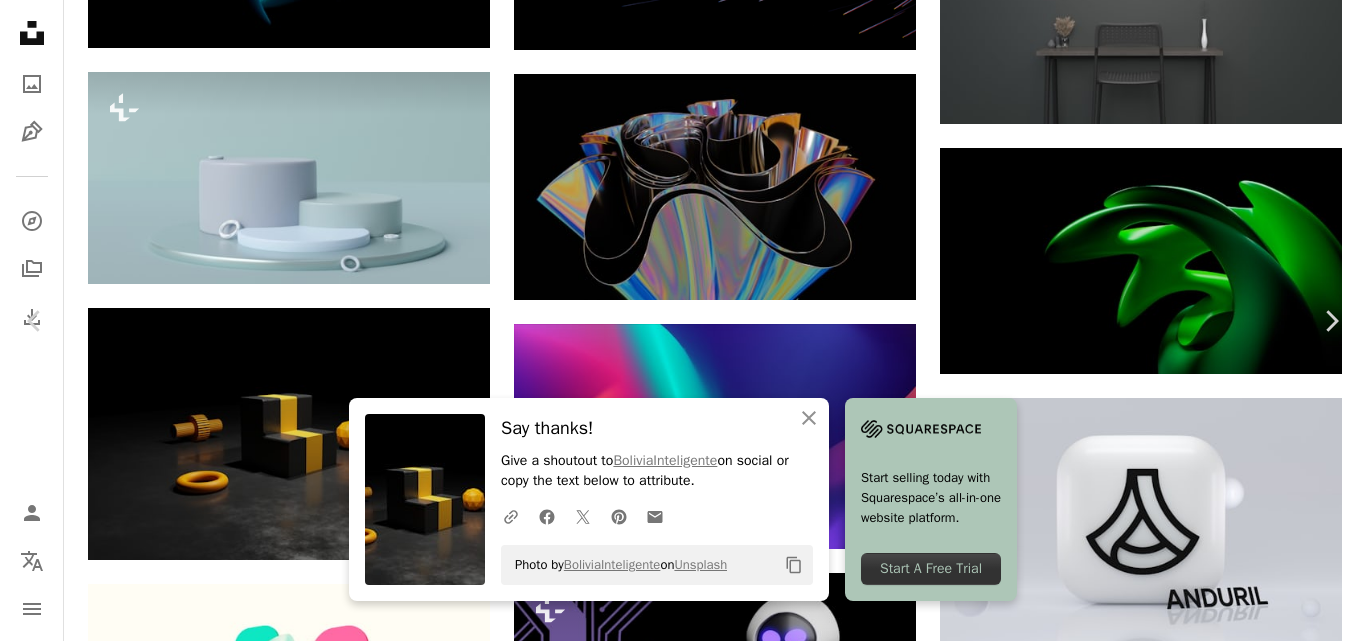 click on "Chevron down" 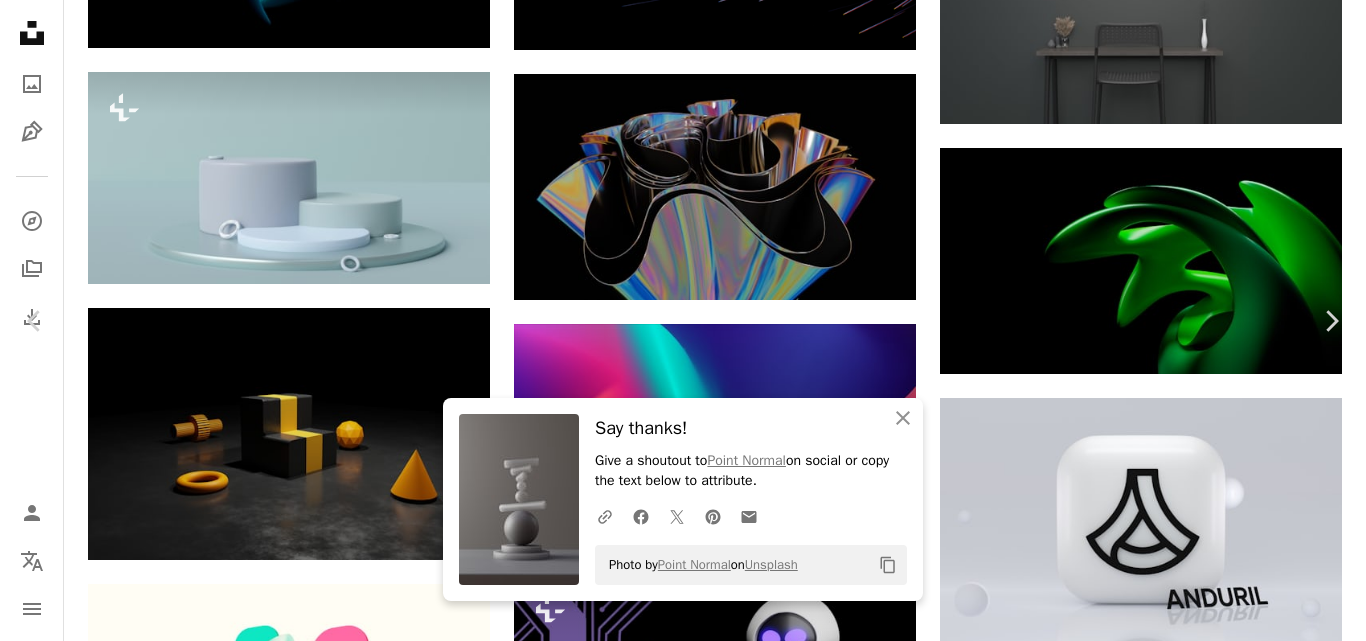 scroll, scrollTop: 5017, scrollLeft: 0, axis: vertical 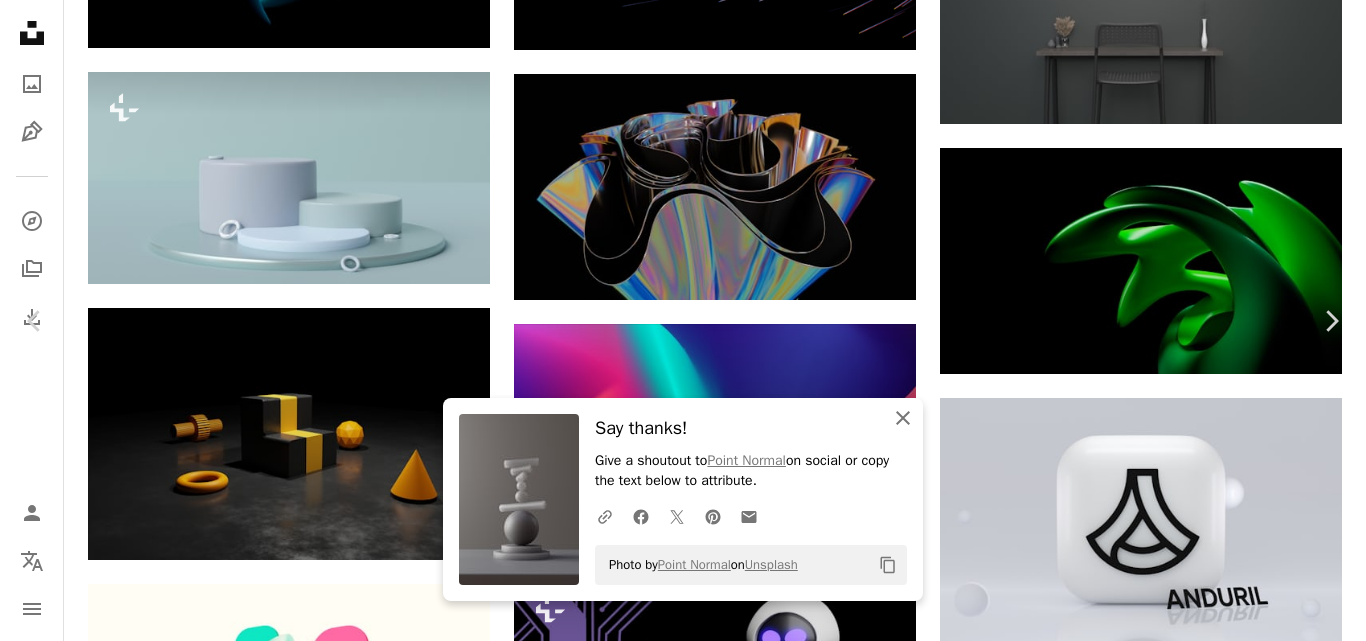click on "An X shape" 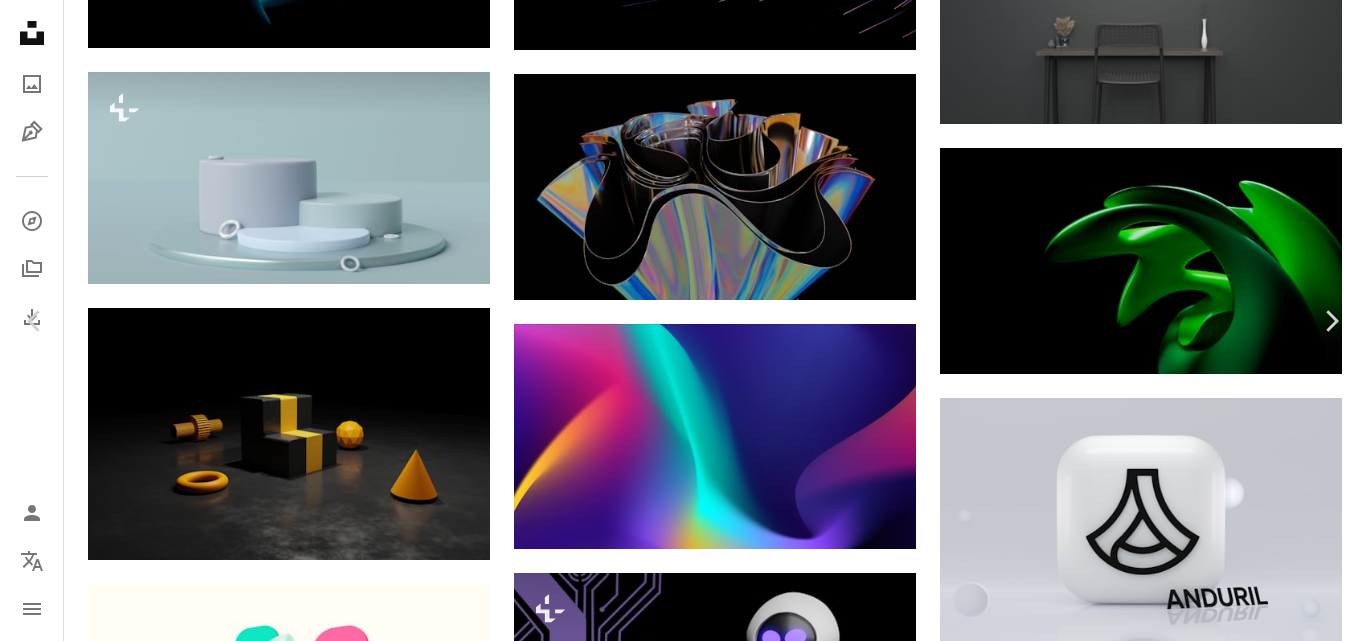 scroll, scrollTop: 2917, scrollLeft: 0, axis: vertical 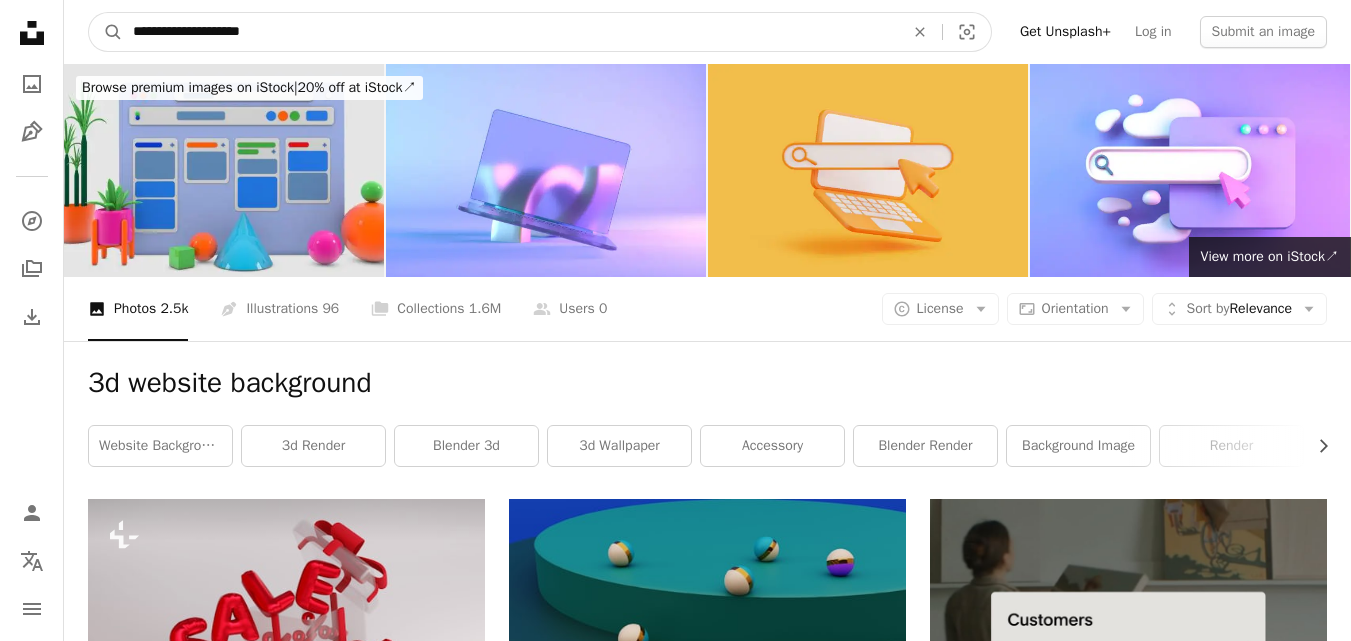 drag, startPoint x: 301, startPoint y: 31, endPoint x: 25, endPoint y: 31, distance: 276 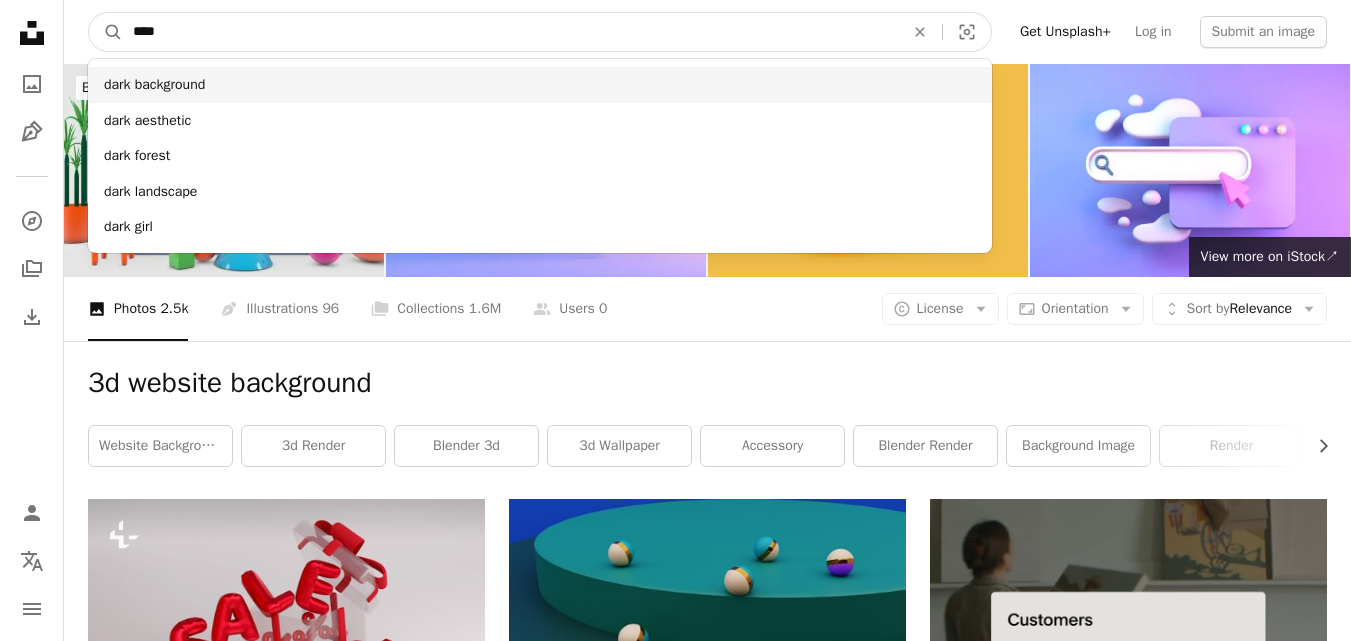 type on "****" 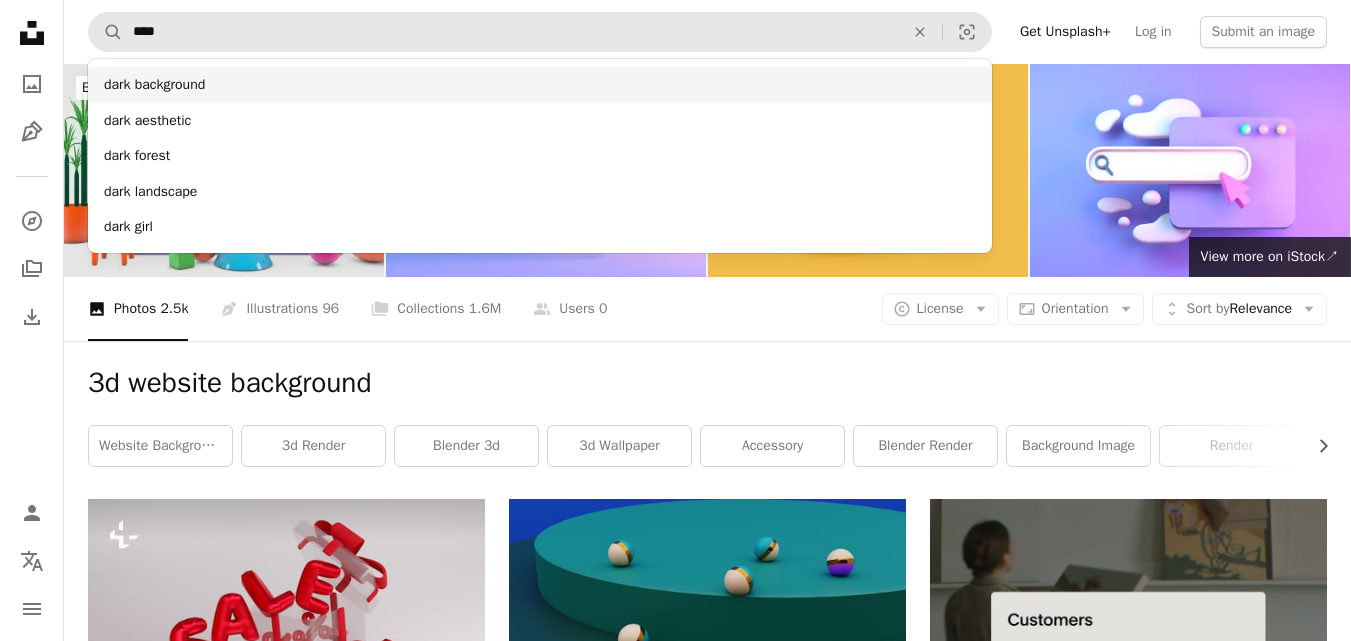 click on "dark background" at bounding box center (540, 85) 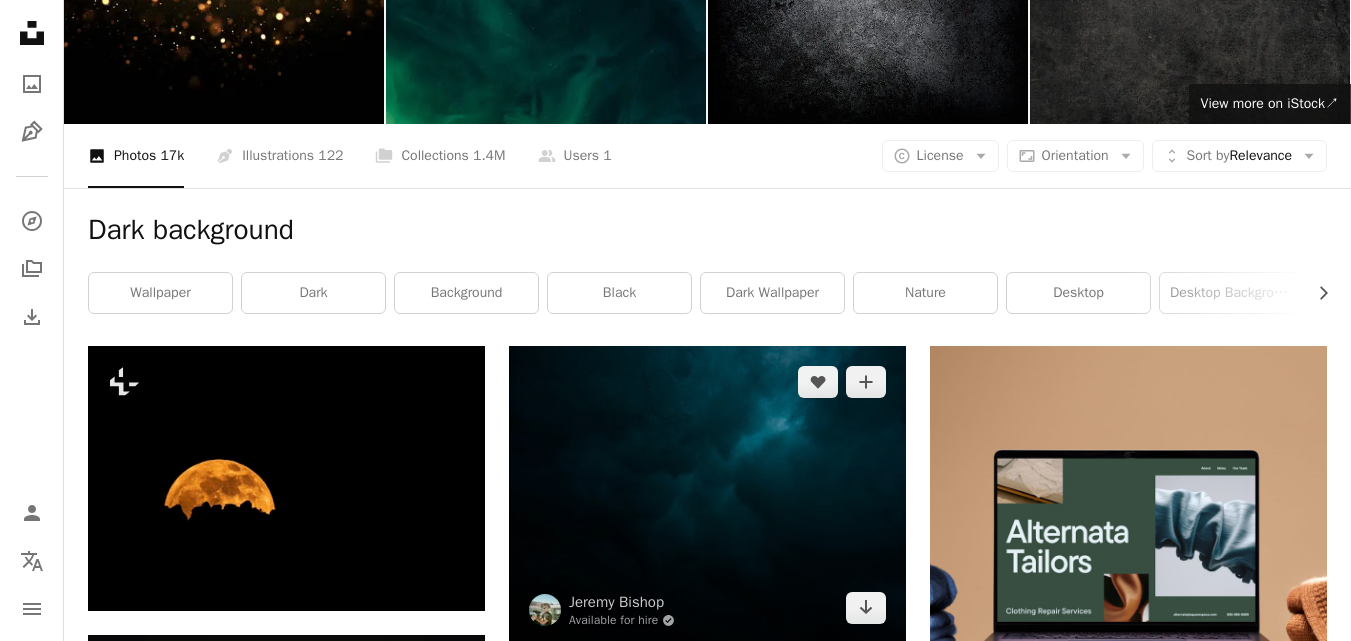 scroll, scrollTop: 400, scrollLeft: 0, axis: vertical 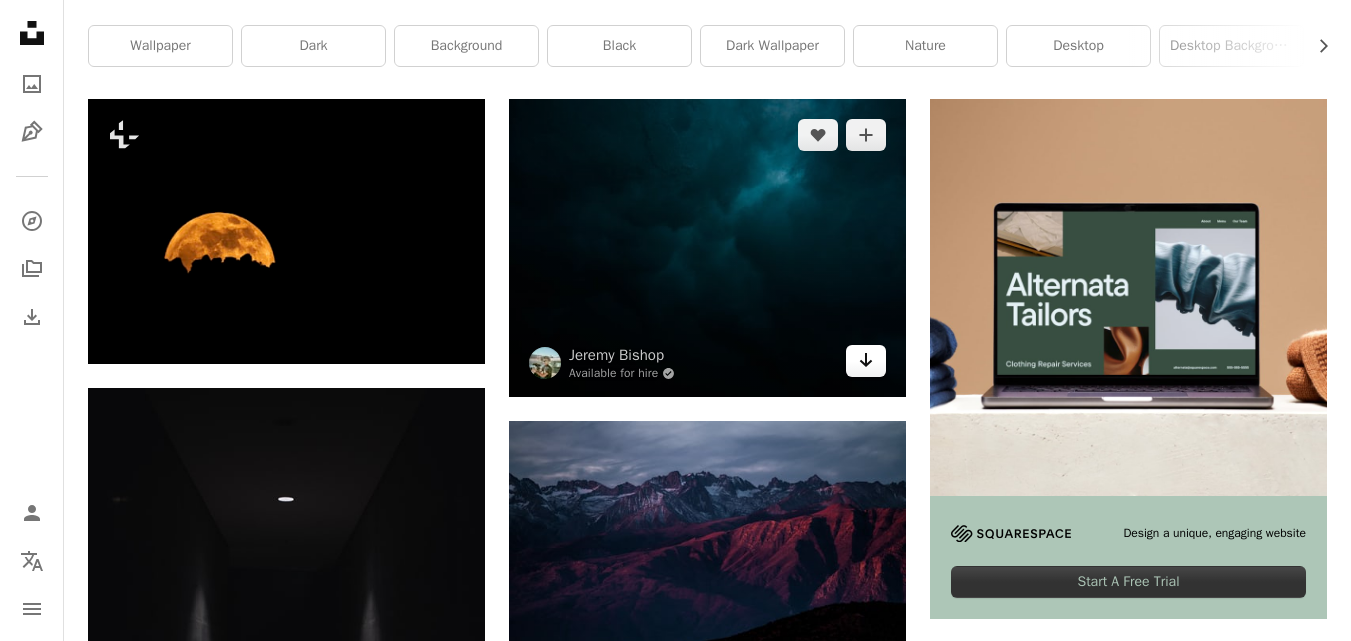 click on "Arrow pointing down" 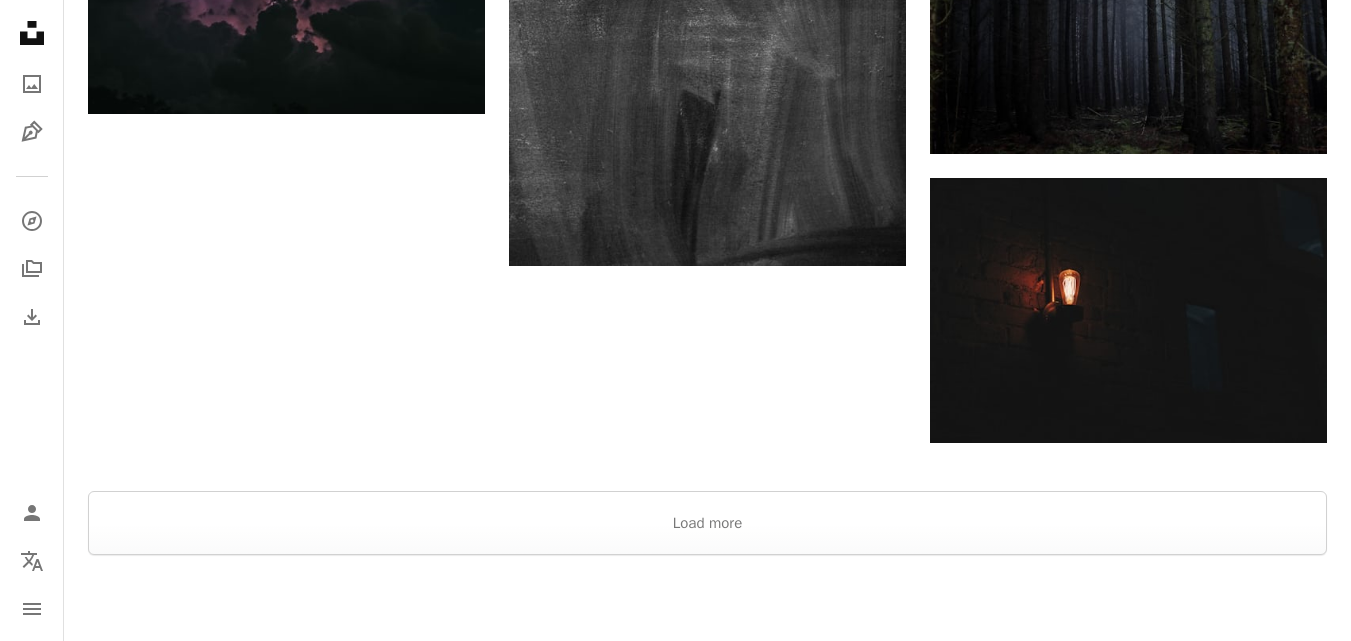 scroll, scrollTop: 3000, scrollLeft: 0, axis: vertical 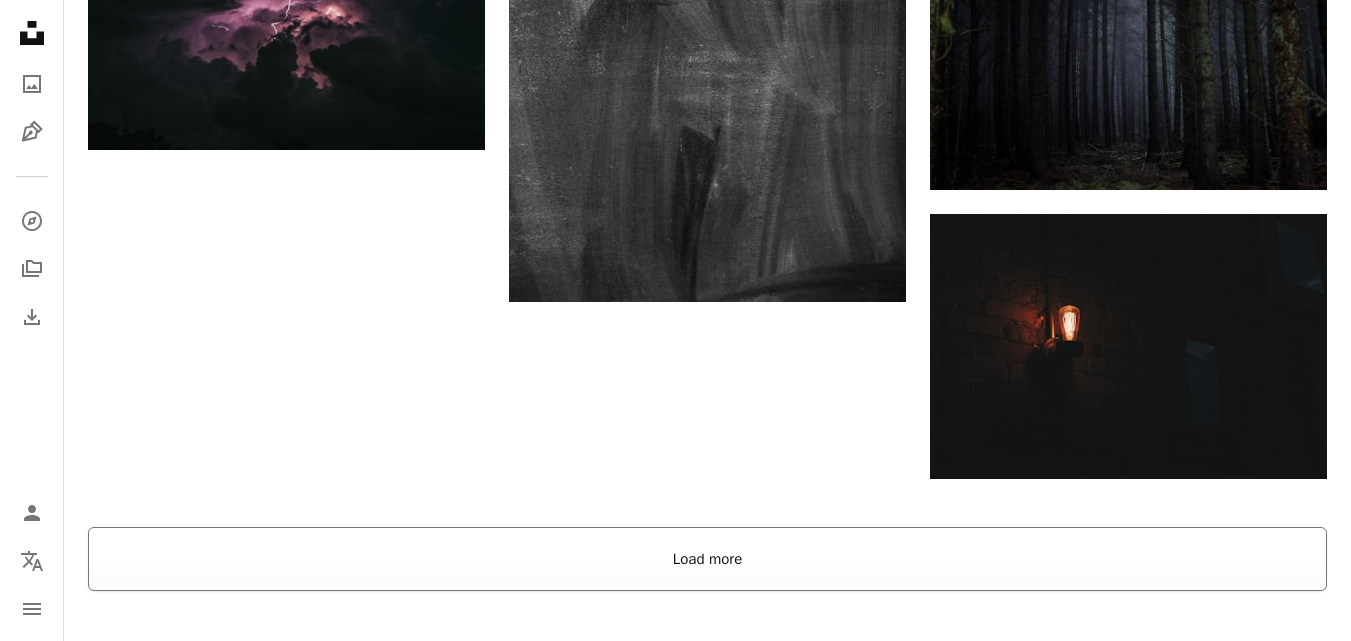 click on "Load more" at bounding box center (707, 559) 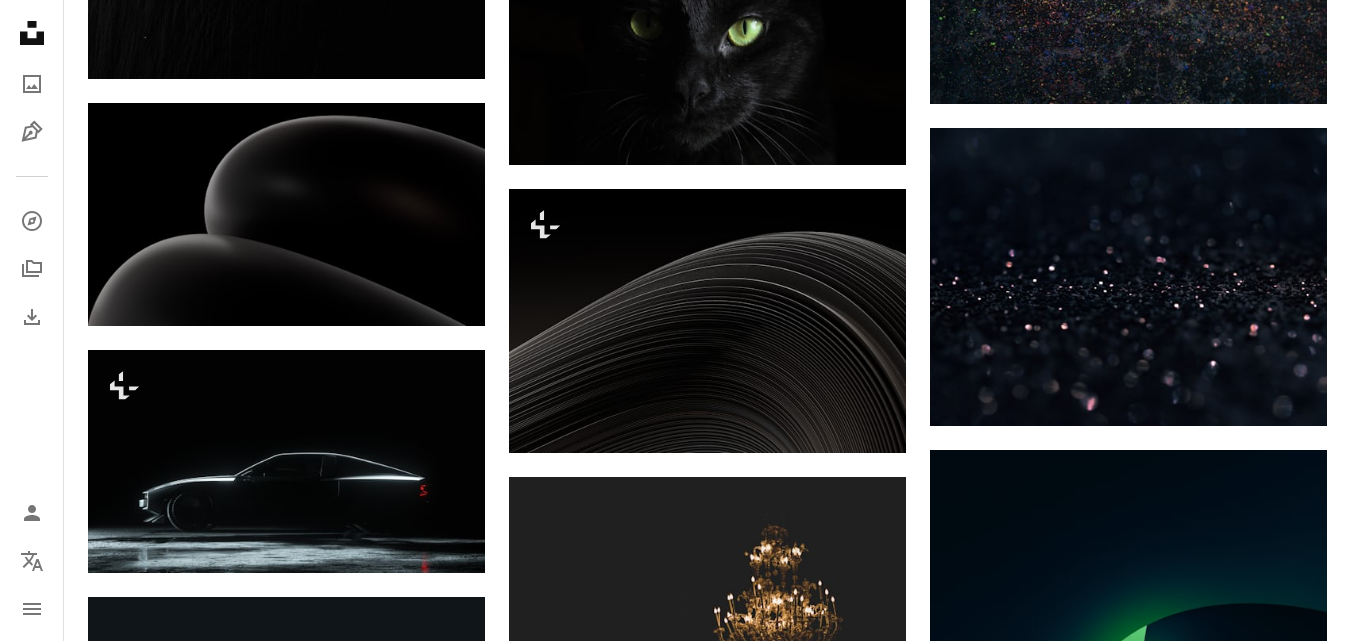 scroll, scrollTop: 6600, scrollLeft: 0, axis: vertical 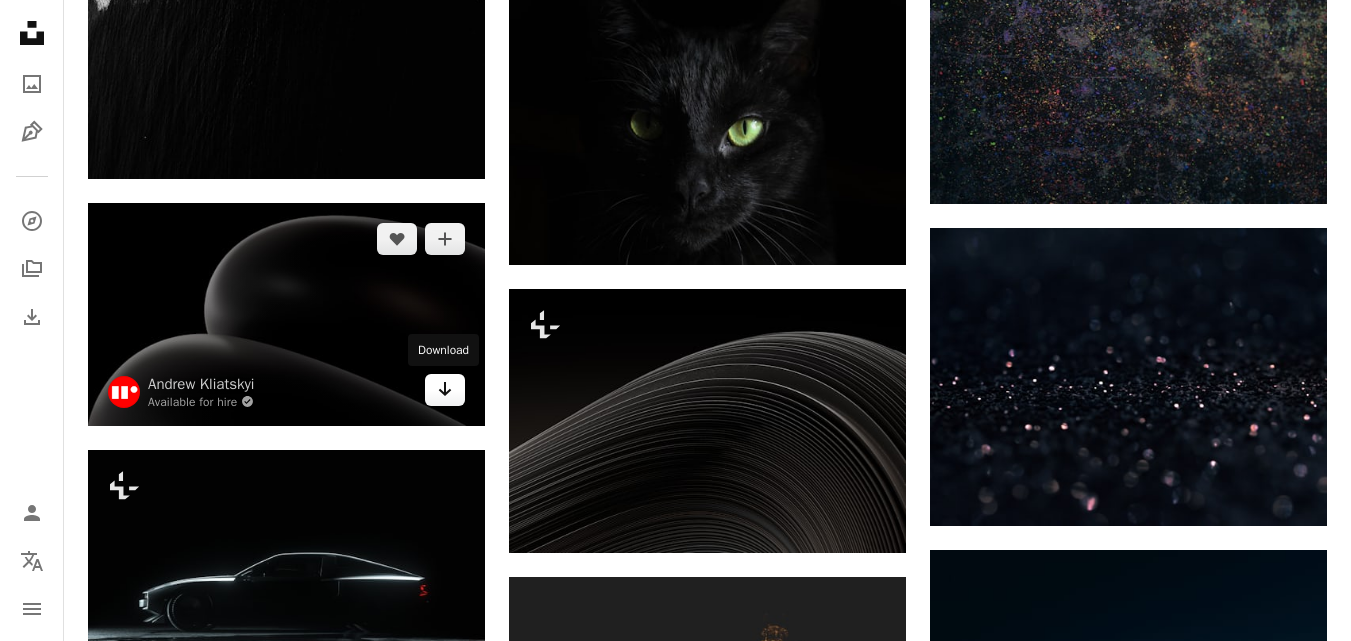 click on "Arrow pointing down" at bounding box center (445, 390) 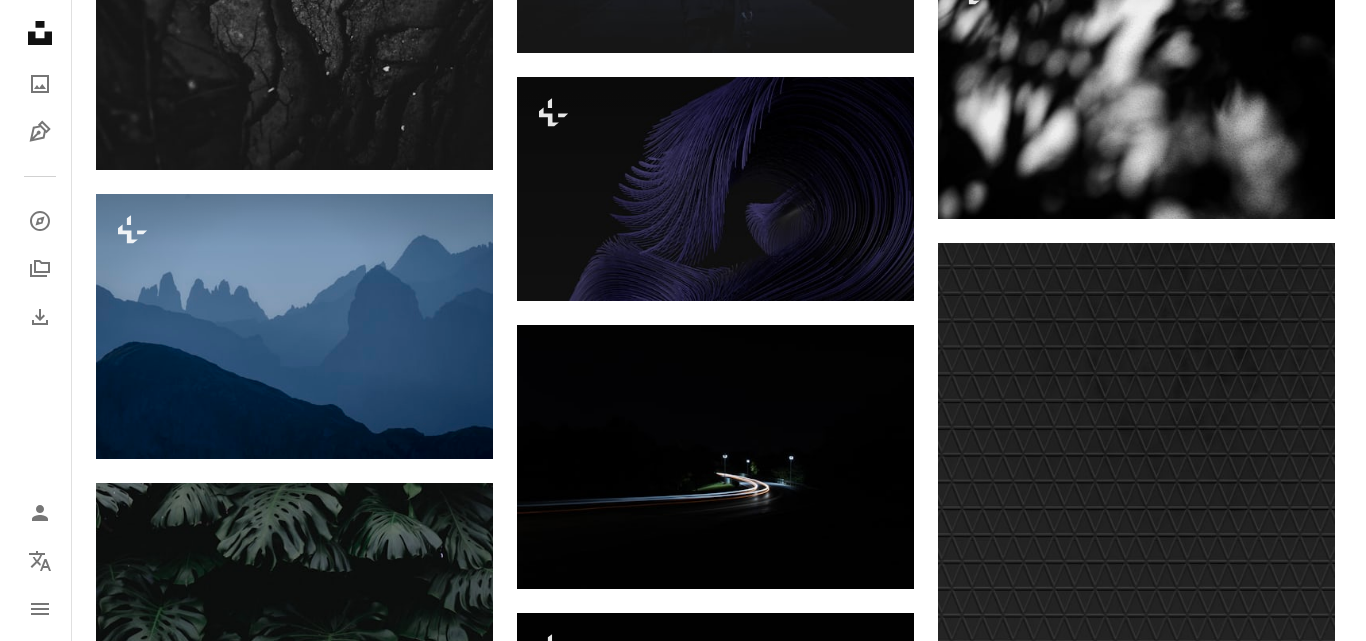 scroll, scrollTop: 19600, scrollLeft: 0, axis: vertical 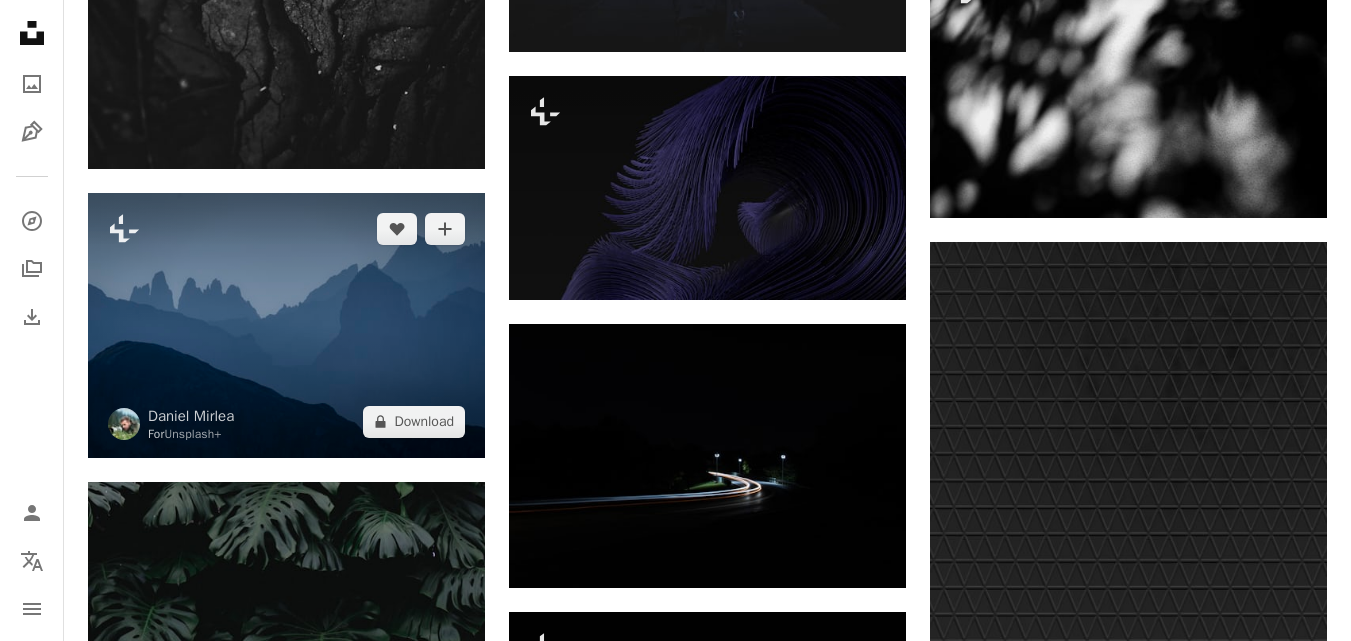 click at bounding box center [286, 325] 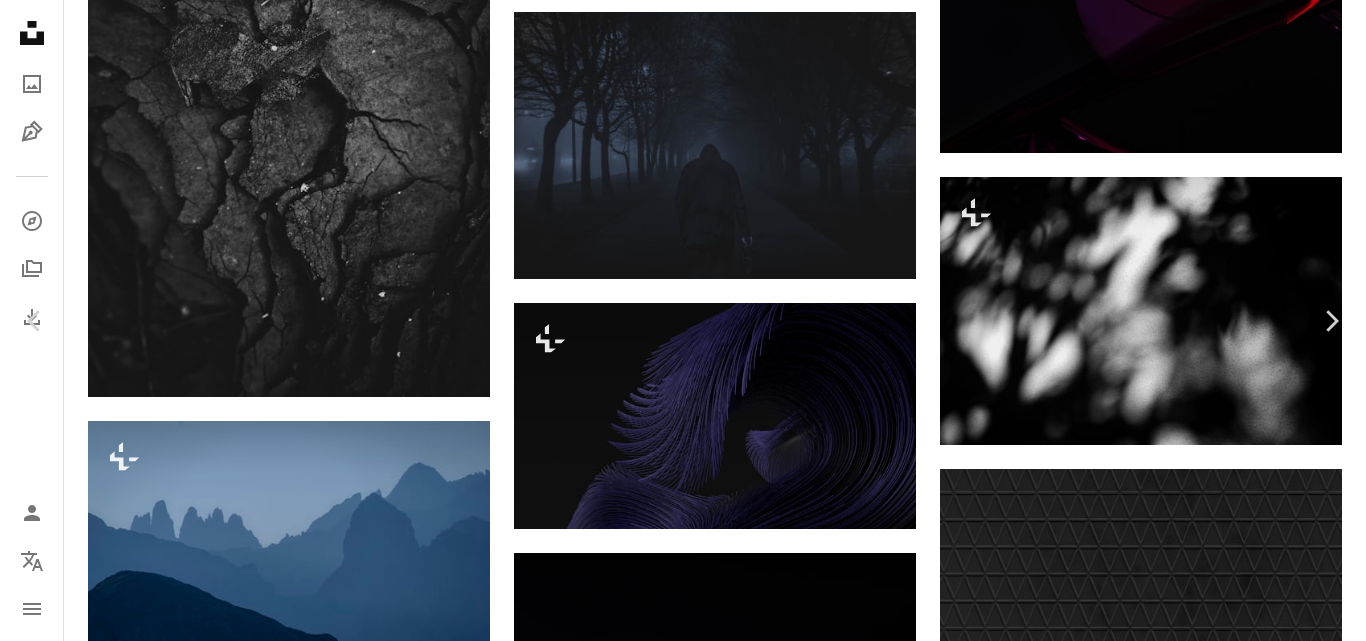 scroll, scrollTop: 6231, scrollLeft: 0, axis: vertical 